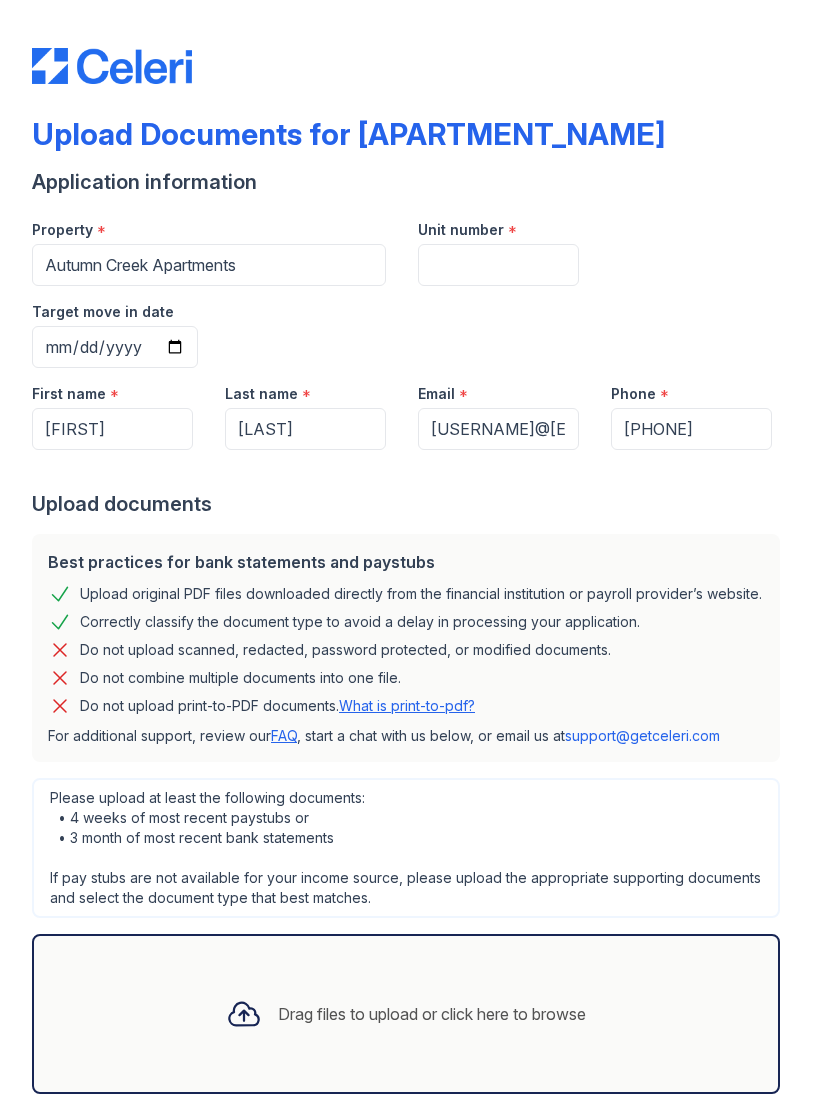 scroll, scrollTop: 0, scrollLeft: 0, axis: both 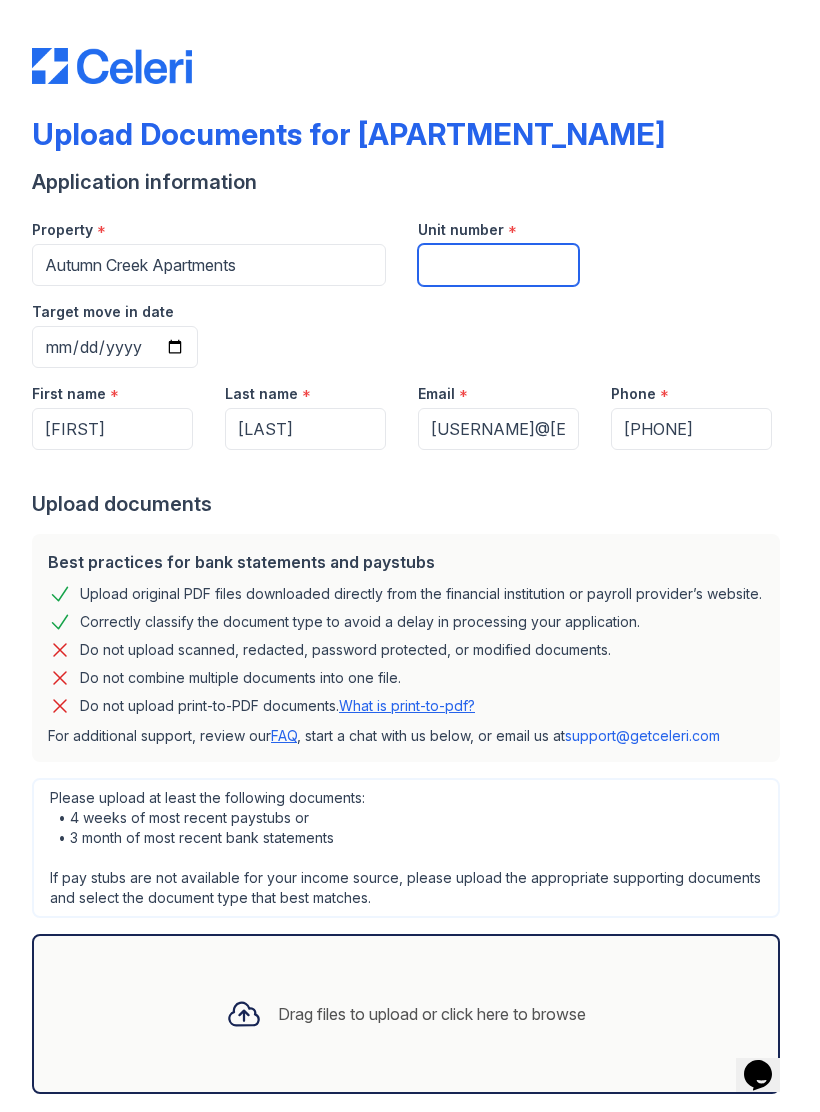 click on "Unit number" at bounding box center [498, 265] 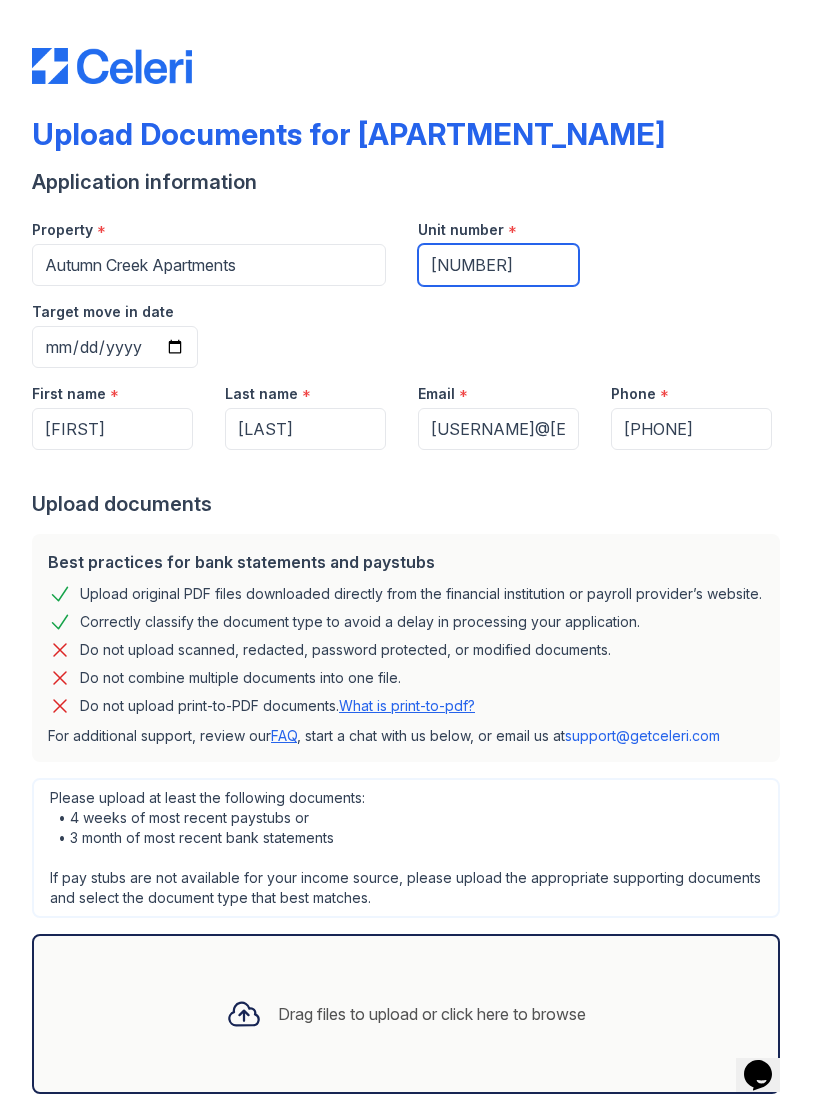 type on "[NUMBER]" 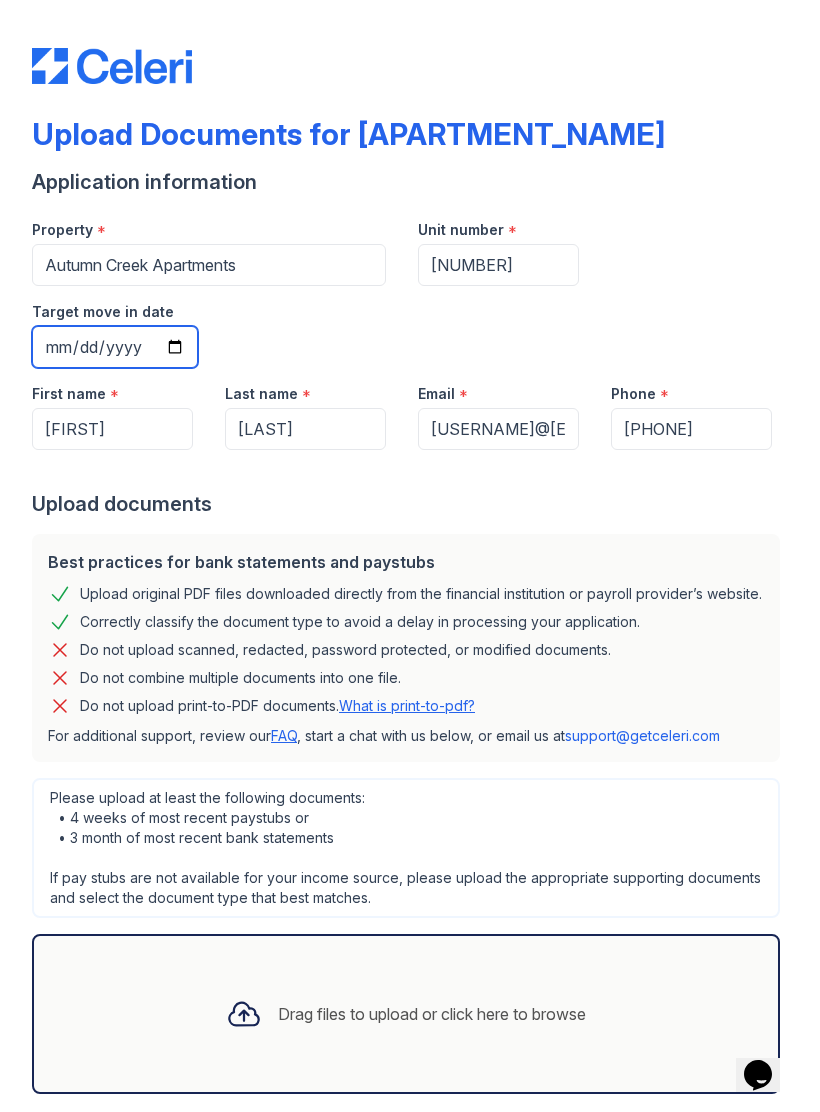 click on "Target move in date" at bounding box center (115, 347) 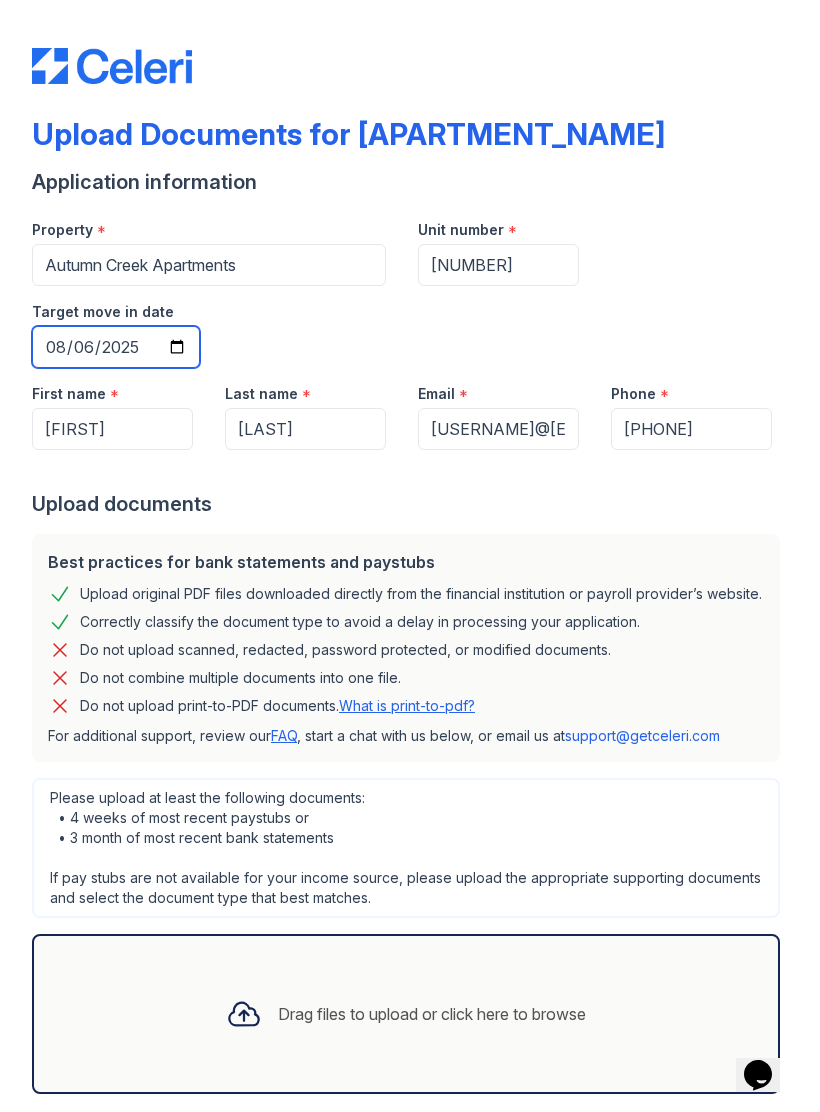 type on "[DATE]" 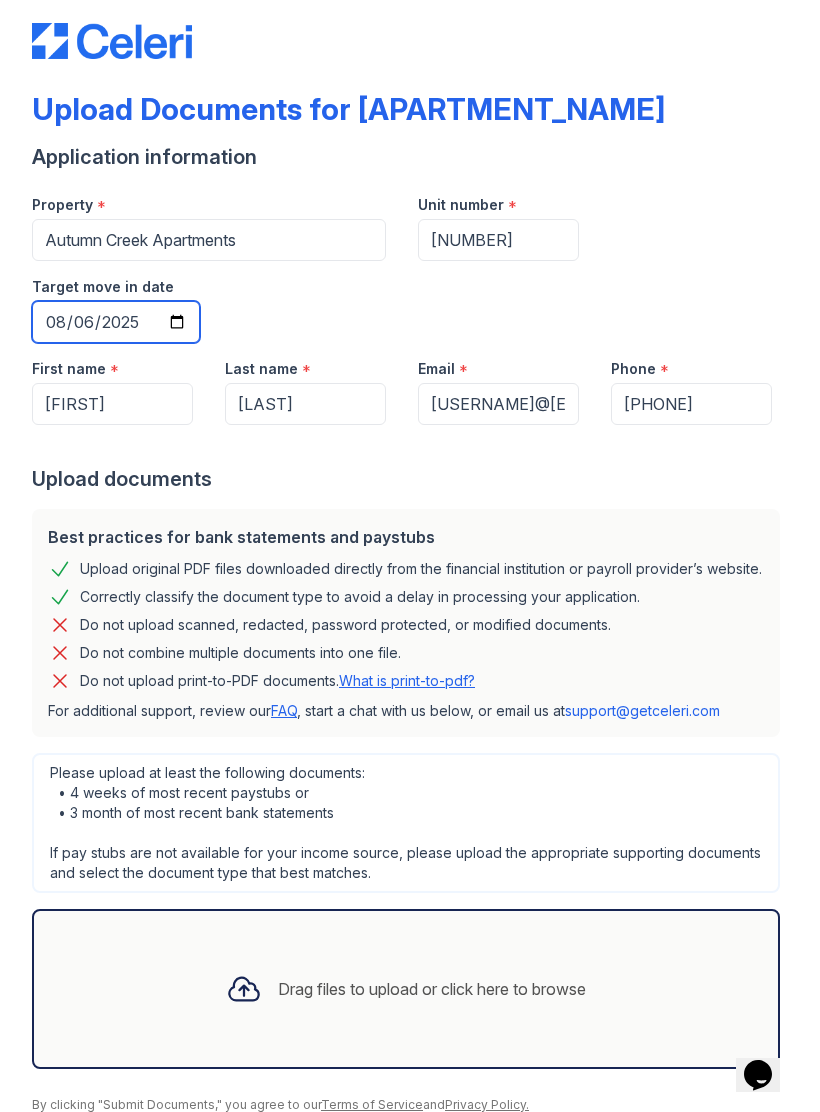 scroll, scrollTop: 24, scrollLeft: 0, axis: vertical 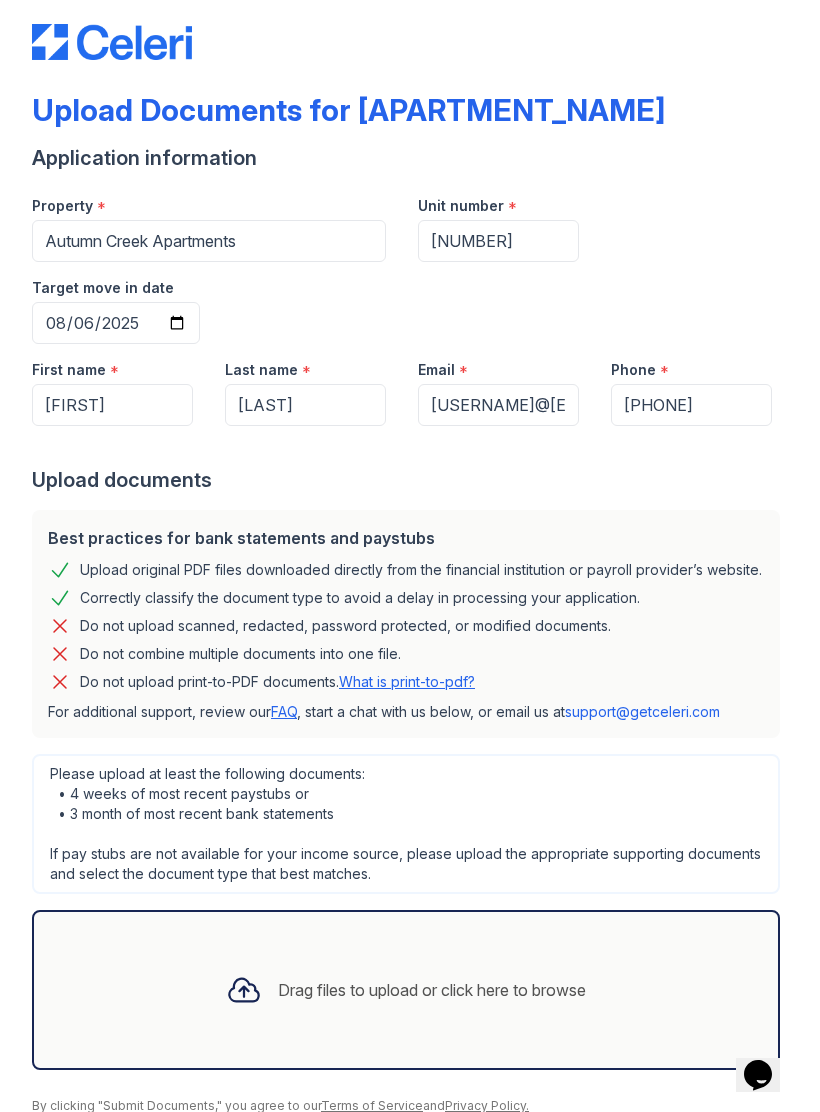 click 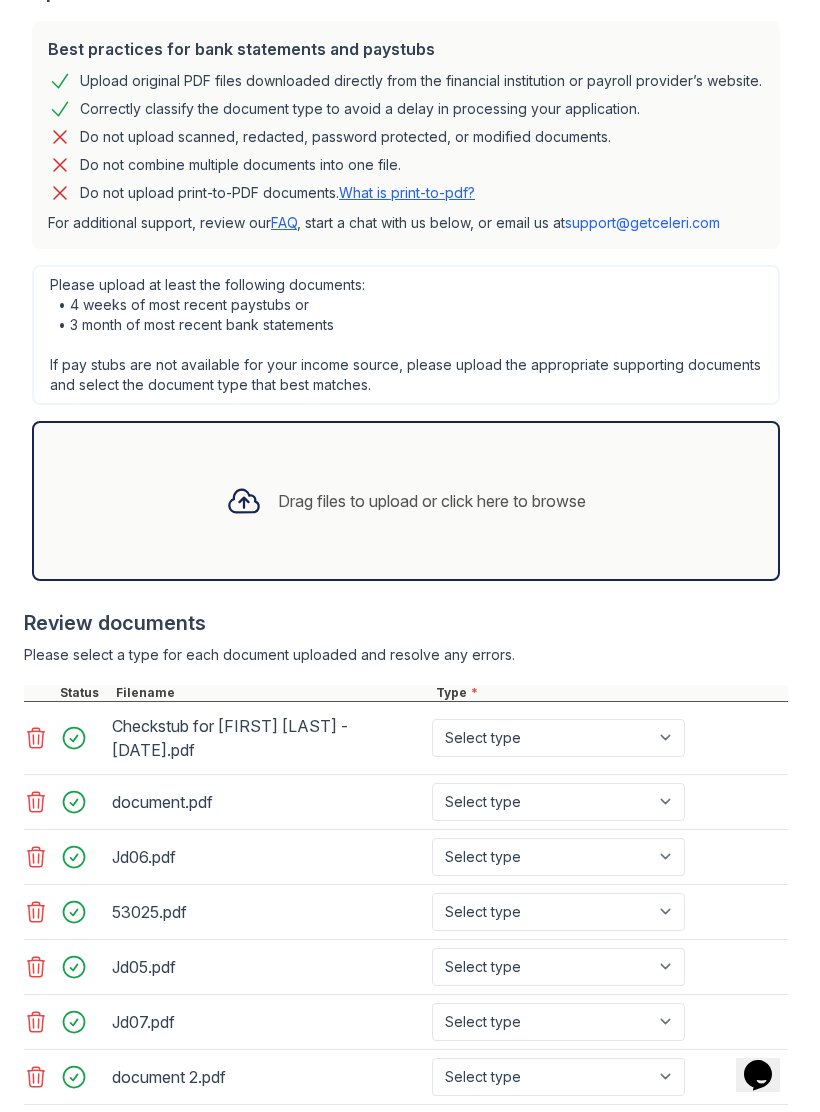 scroll, scrollTop: 515, scrollLeft: 0, axis: vertical 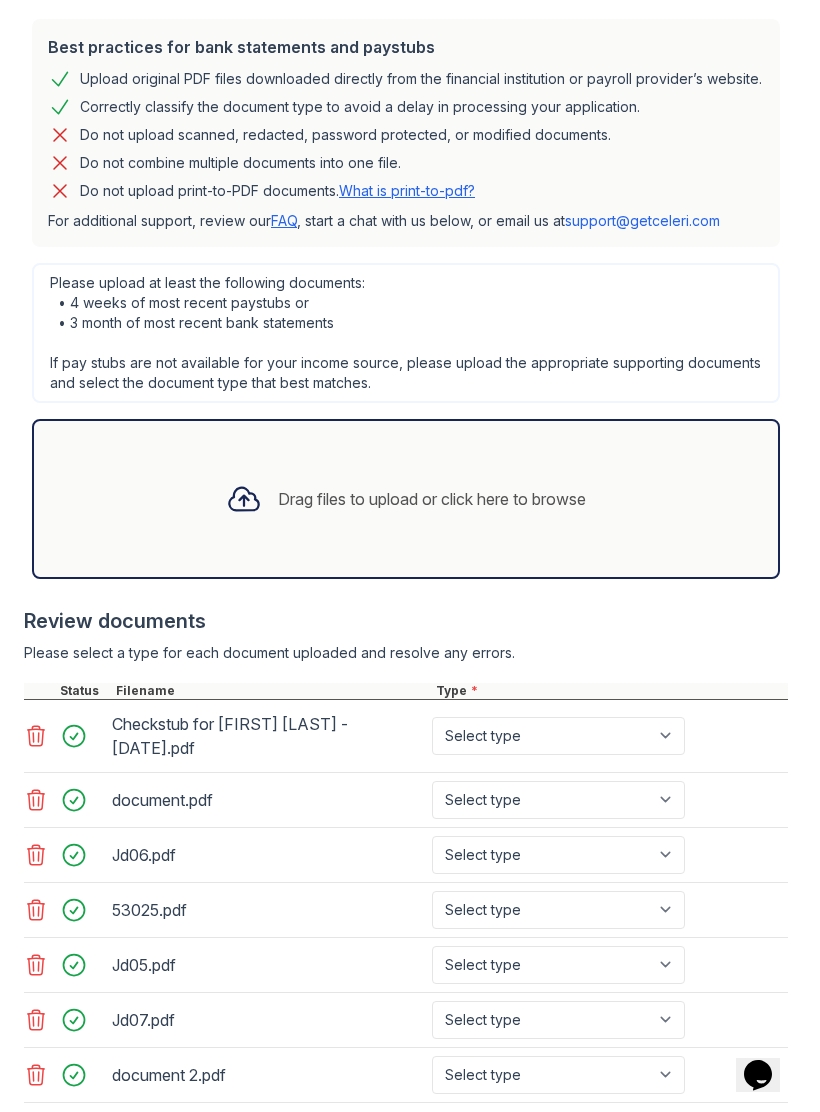click 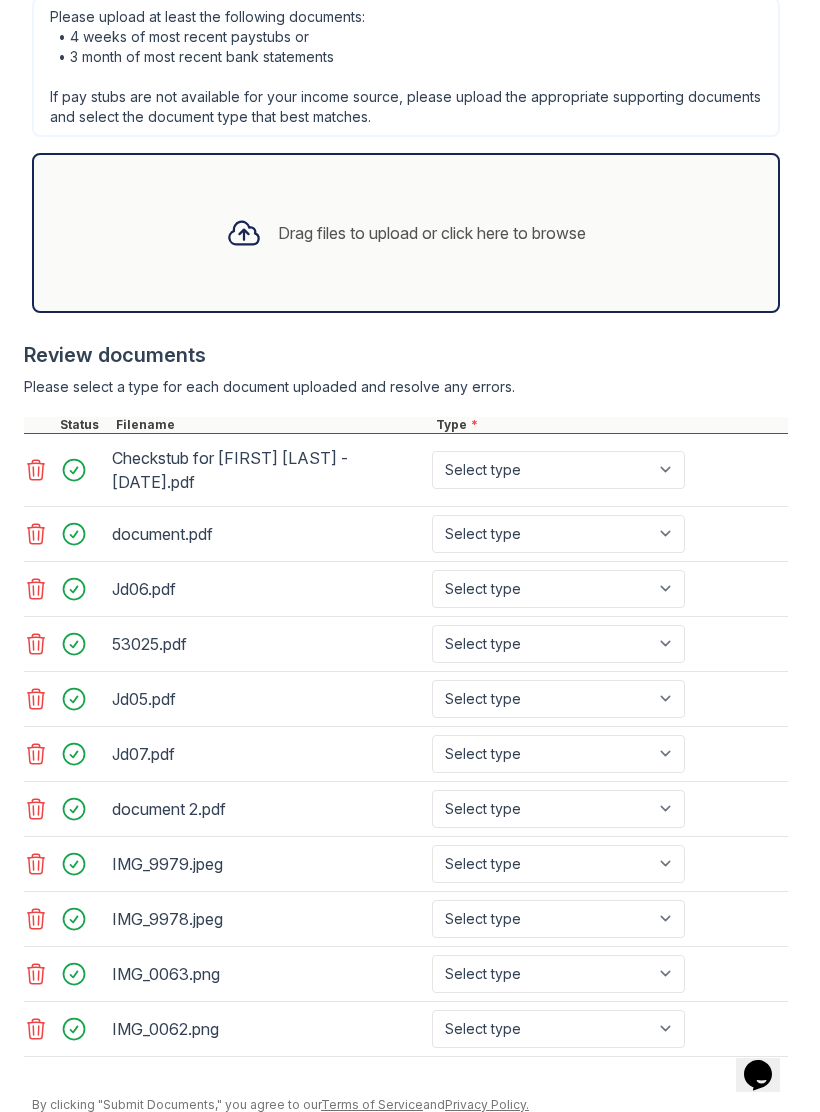 scroll, scrollTop: 780, scrollLeft: 0, axis: vertical 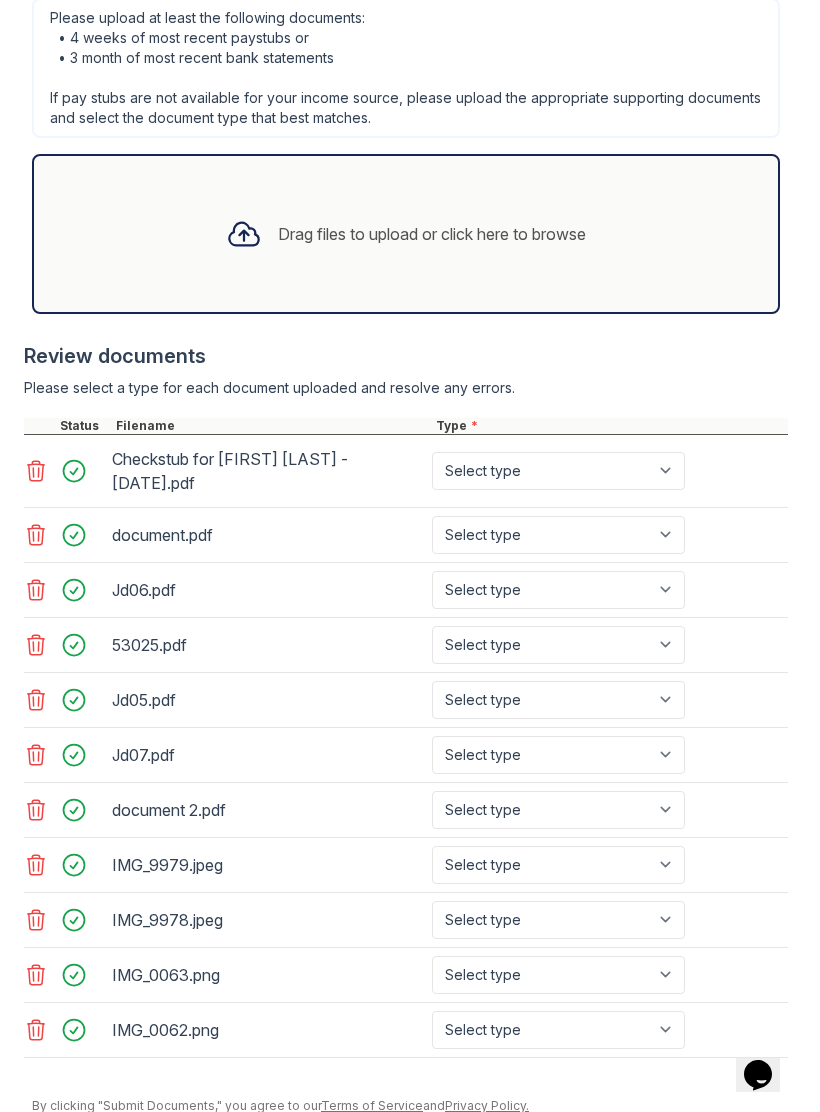 click on "Submit documents" at bounding box center [121, 1138] 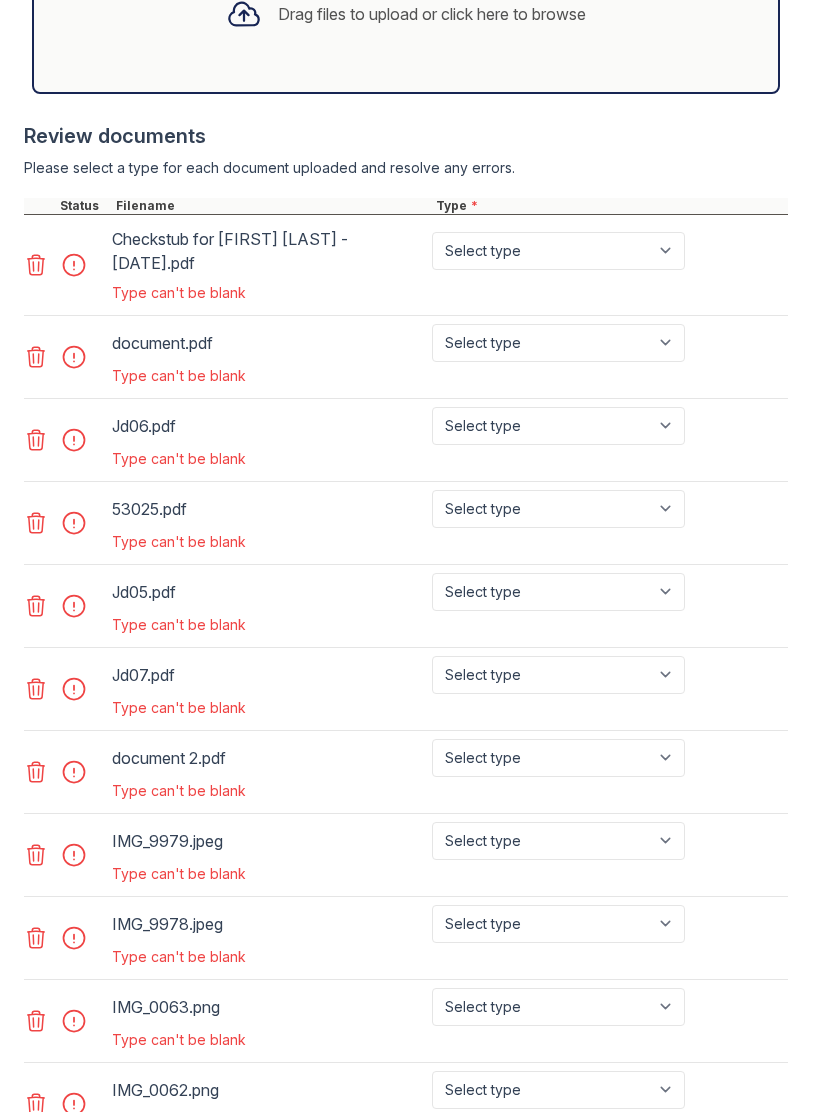 scroll, scrollTop: 1058, scrollLeft: 0, axis: vertical 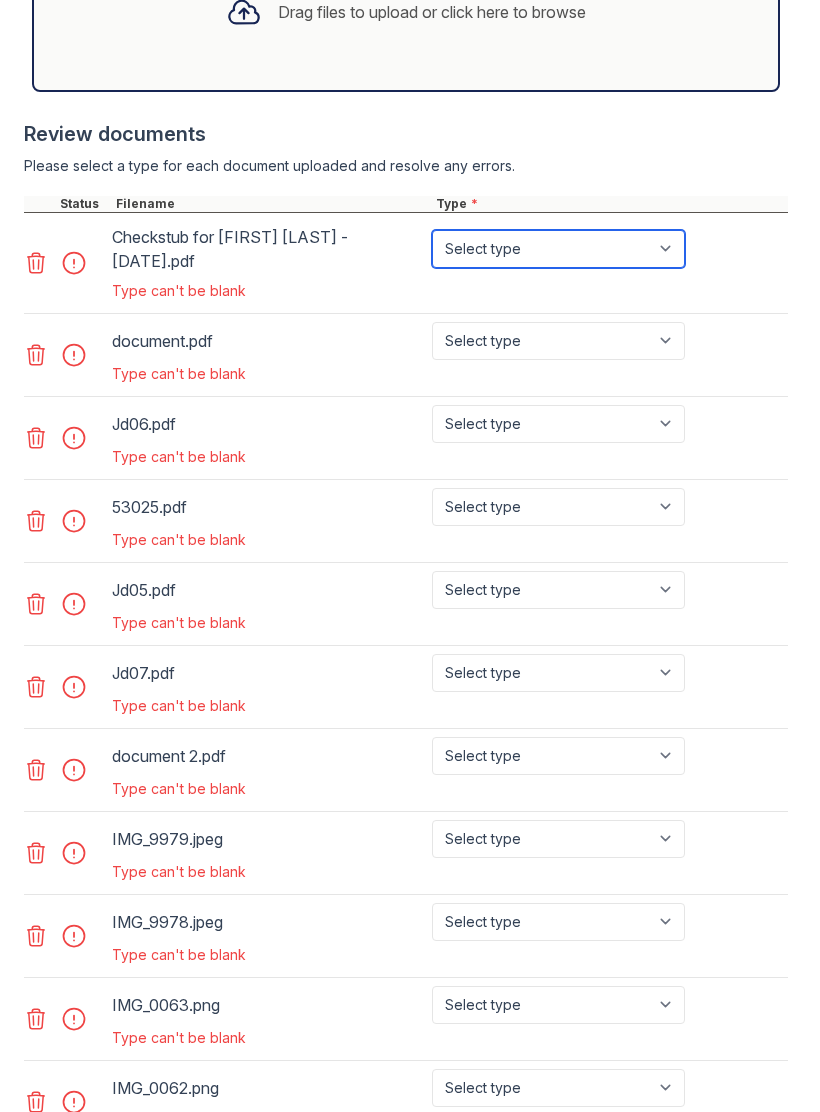 click on "Select type
Paystub
Bank Statement
Offer Letter
Tax Documents
Benefit Award Letter
Investment Account Statement
Other" at bounding box center (558, 249) 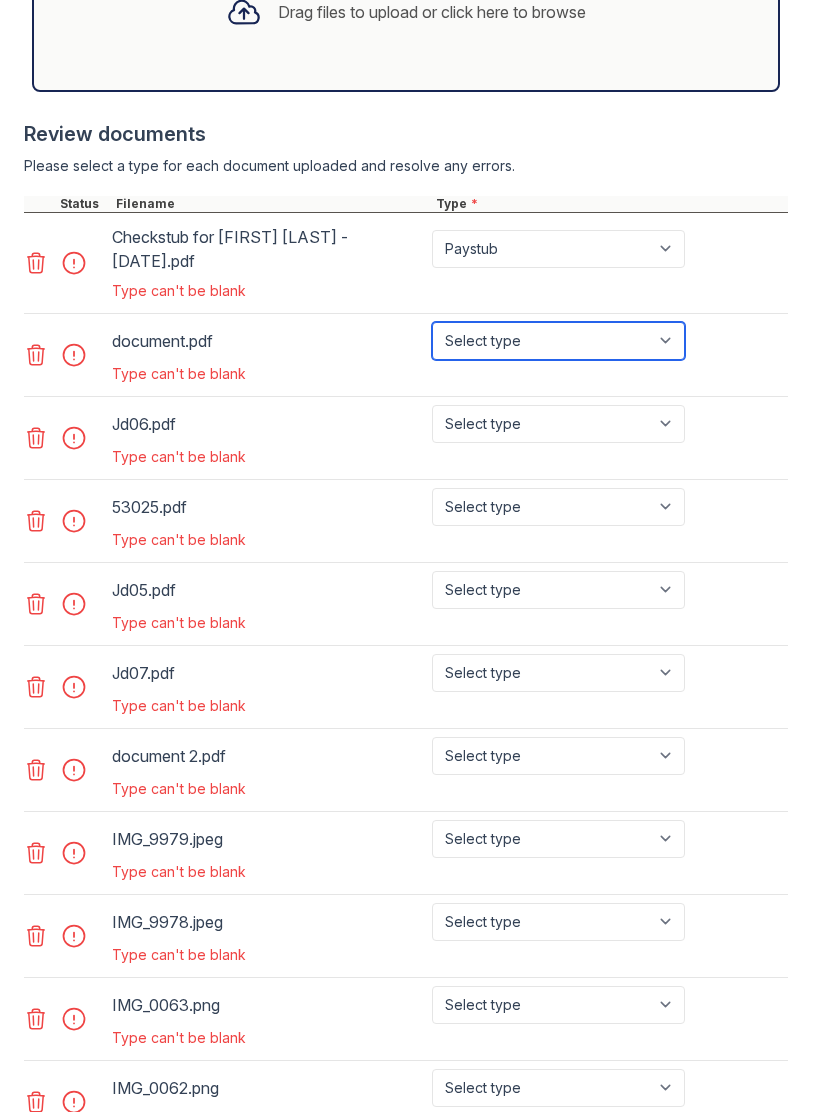 click on "Select type
Paystub
Bank Statement
Offer Letter
Tax Documents
Benefit Award Letter
Investment Account Statement
Other" at bounding box center (558, 341) 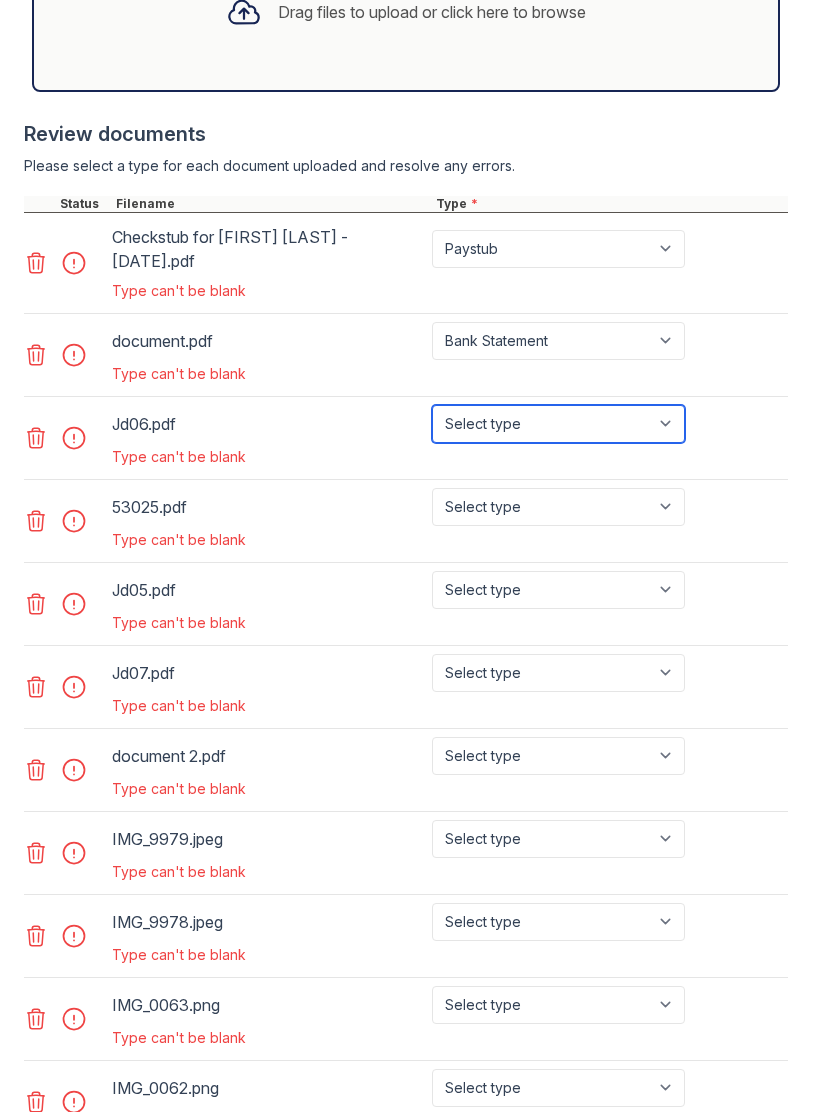 click on "Select type
Paystub
Bank Statement
Offer Letter
Tax Documents
Benefit Award Letter
Investment Account Statement
Other" at bounding box center [558, 424] 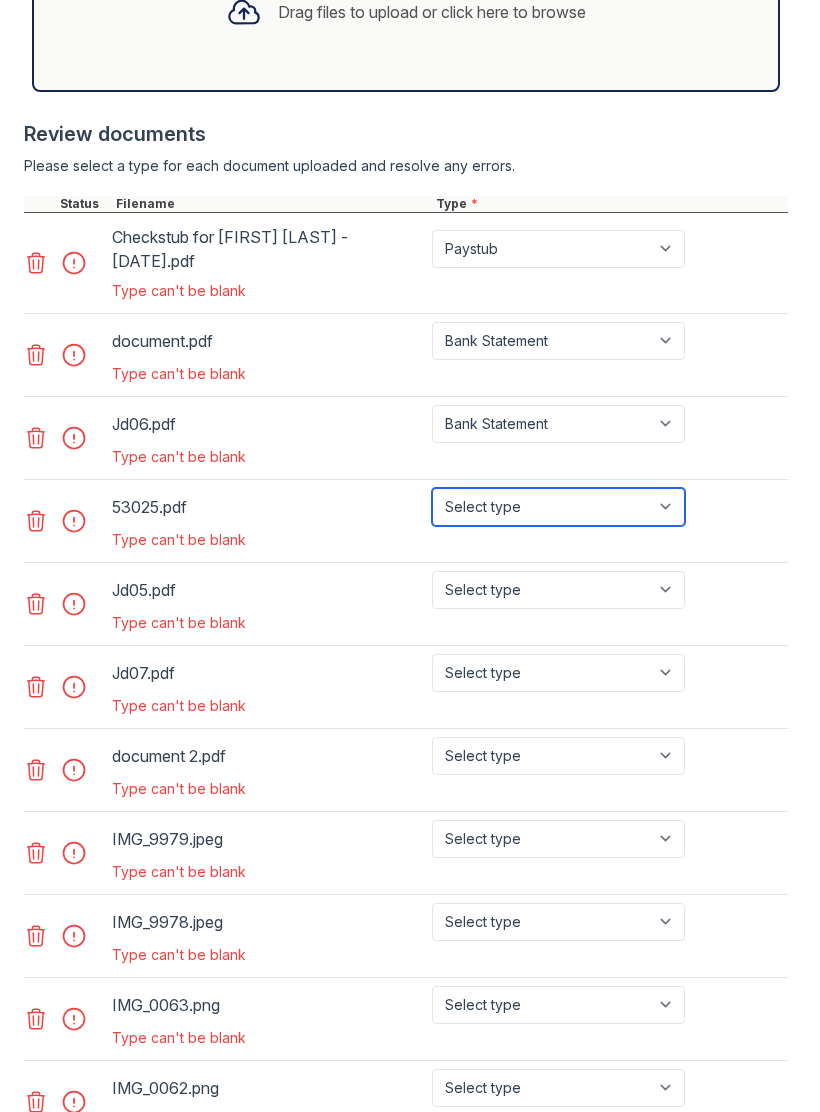 click on "Select type
Paystub
Bank Statement
Offer Letter
Tax Documents
Benefit Award Letter
Investment Account Statement
Other" at bounding box center [558, 507] 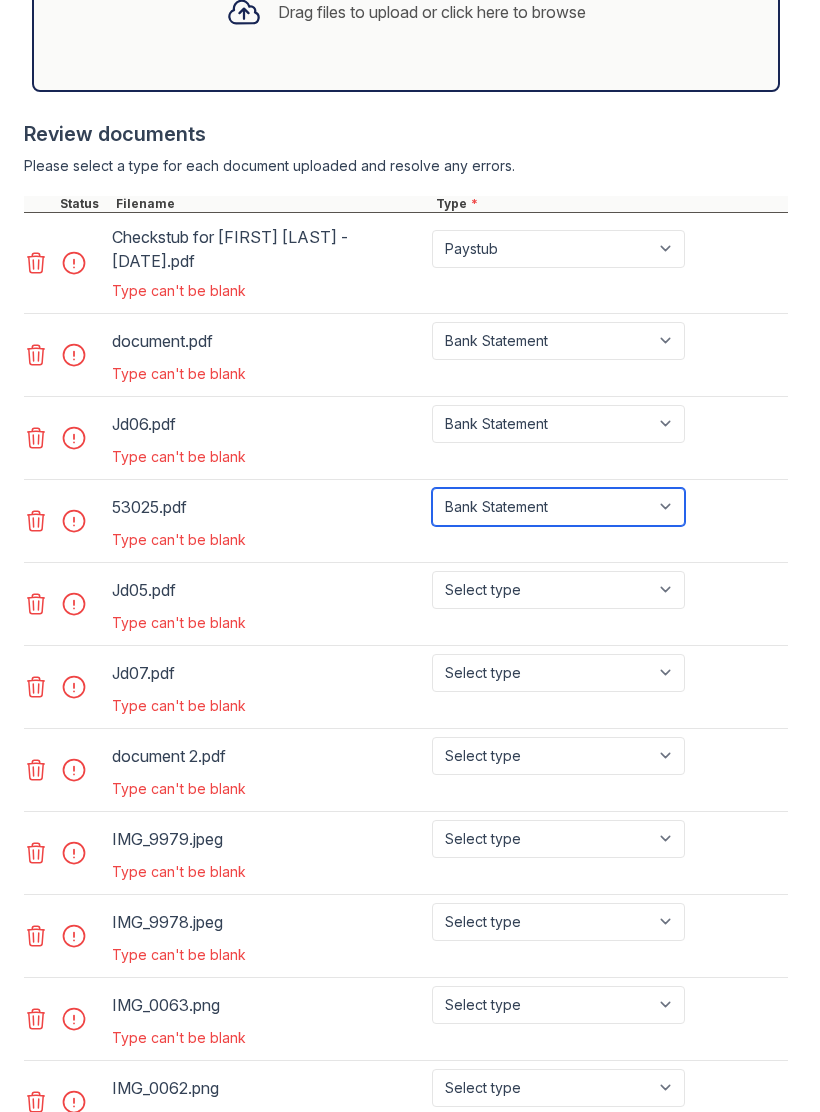 click on "Select type
Paystub
Bank Statement
Offer Letter
Tax Documents
Benefit Award Letter
Investment Account Statement
Other" at bounding box center [558, 507] 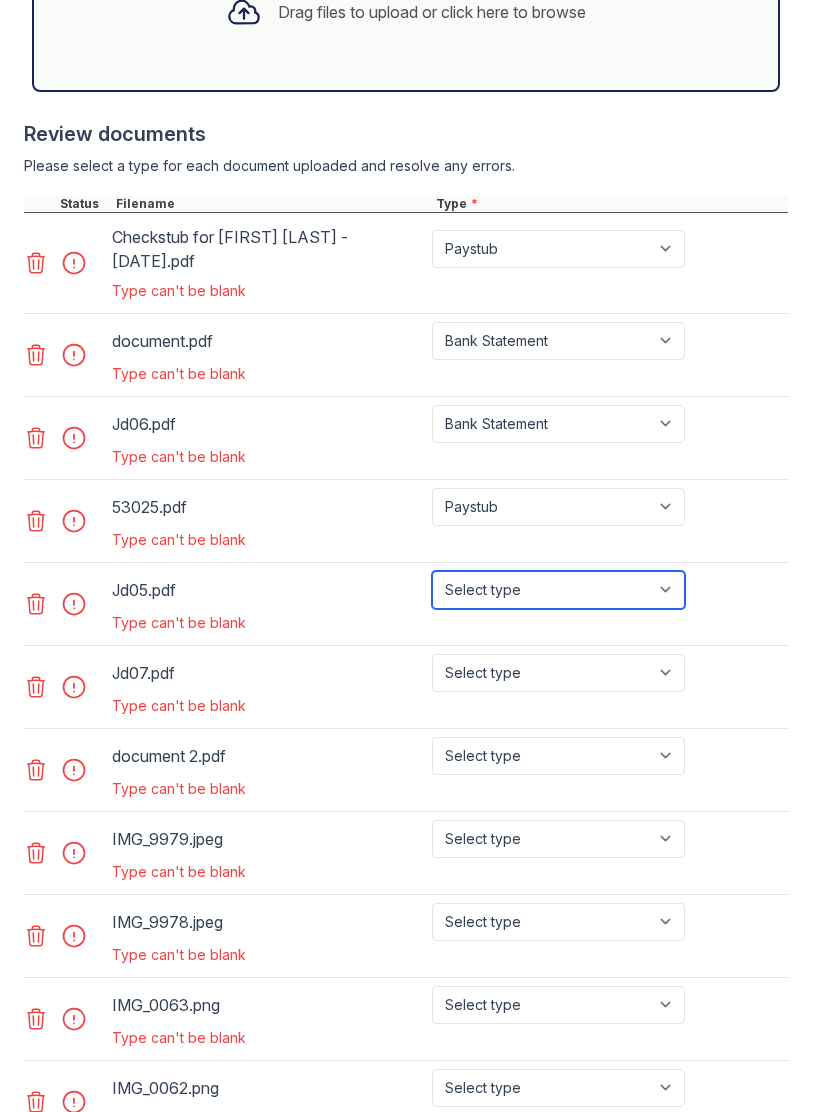 click on "Select type
Paystub
Bank Statement
Offer Letter
Tax Documents
Benefit Award Letter
Investment Account Statement
Other" at bounding box center [558, 590] 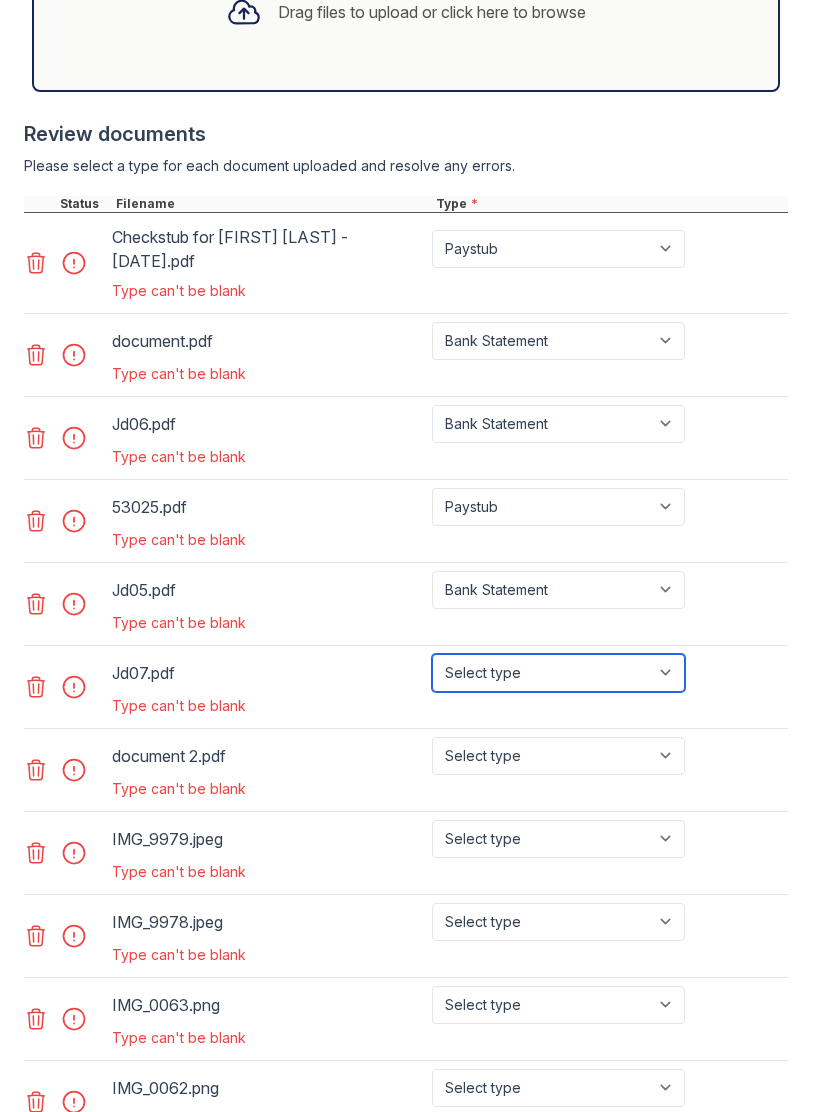 click on "Select type
Paystub
Bank Statement
Offer Letter
Tax Documents
Benefit Award Letter
Investment Account Statement
Other" at bounding box center [558, 673] 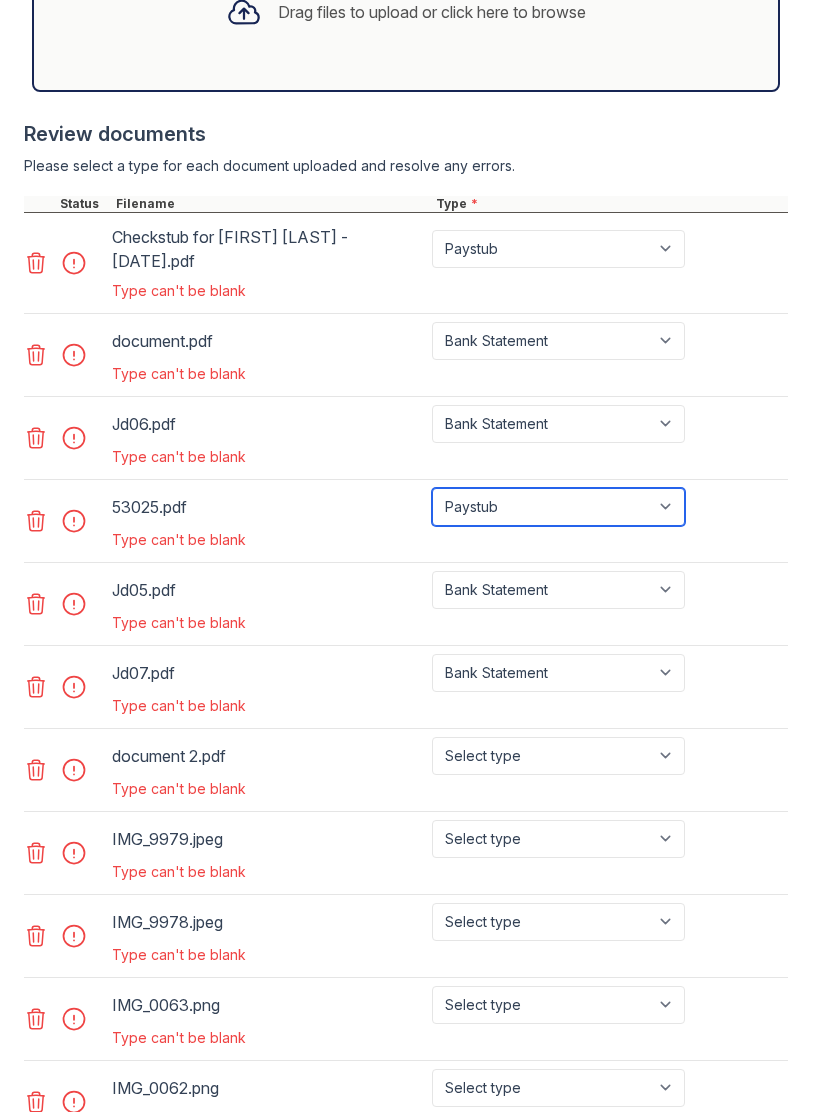 click on "Select type
Paystub
Bank Statement
Offer Letter
Tax Documents
Benefit Award Letter
Investment Account Statement
Other" at bounding box center (558, 507) 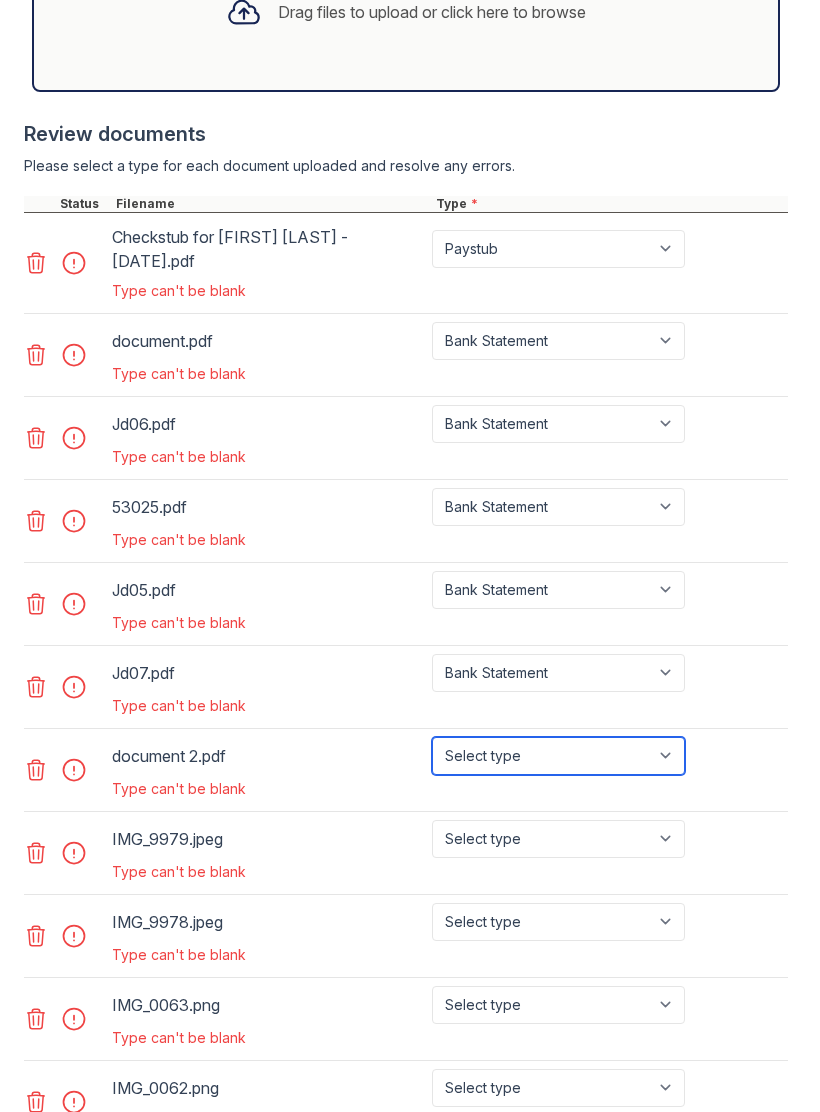 click on "Select type
Paystub
Bank Statement
Offer Letter
Tax Documents
Benefit Award Letter
Investment Account Statement
Other" at bounding box center (558, 756) 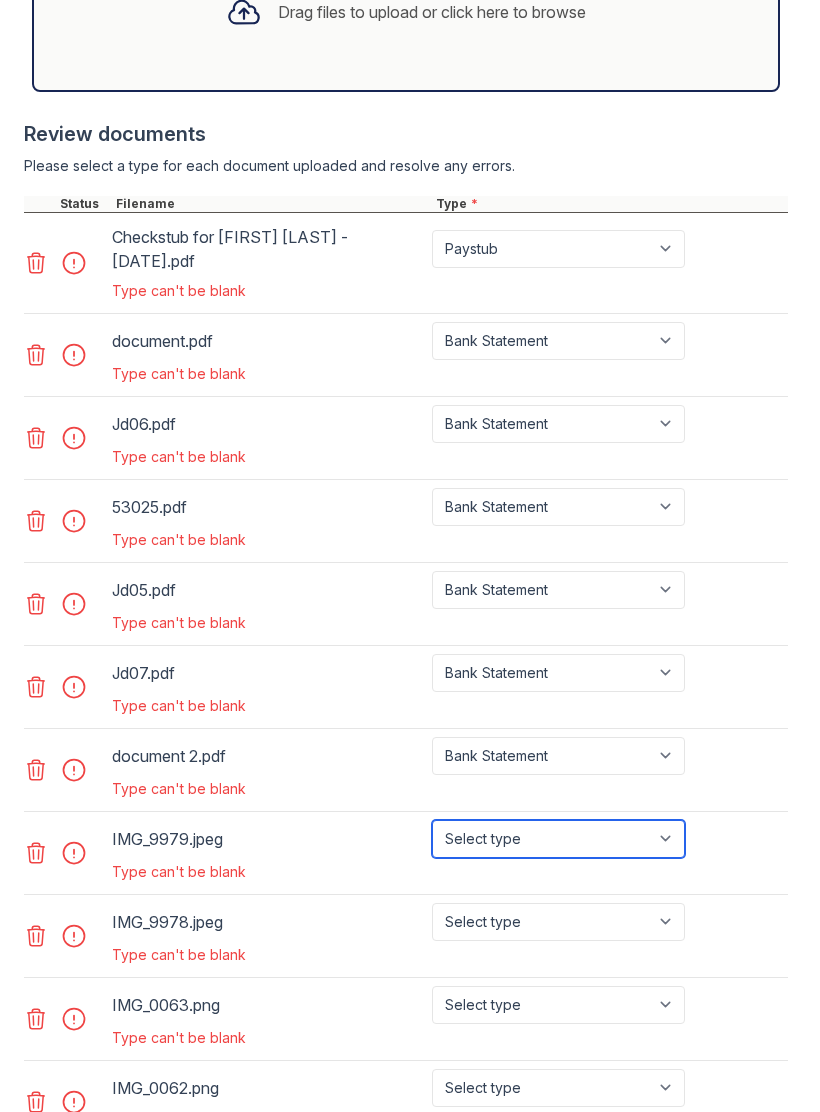 click on "Select type
Paystub
Bank Statement
Offer Letter
Tax Documents
Benefit Award Letter
Investment Account Statement
Other" at bounding box center [558, 839] 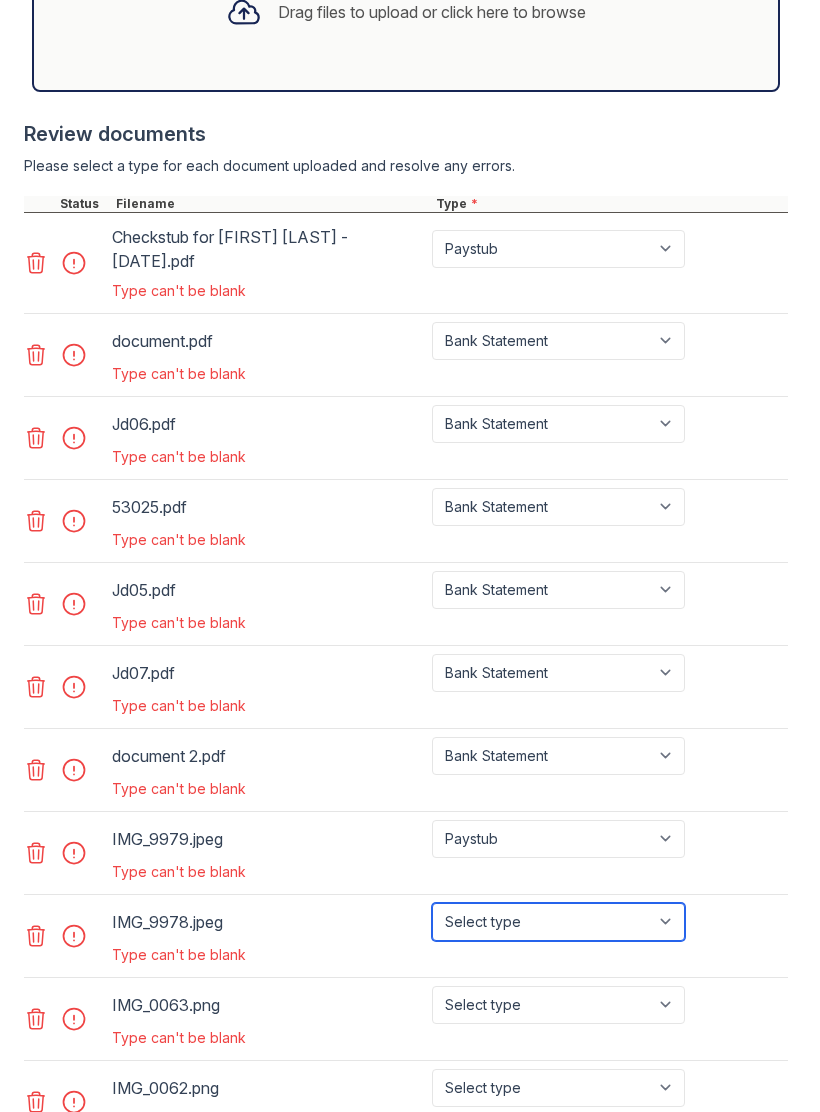 click on "Select type
Paystub
Bank Statement
Offer Letter
Tax Documents
Benefit Award Letter
Investment Account Statement
Other" at bounding box center (558, 922) 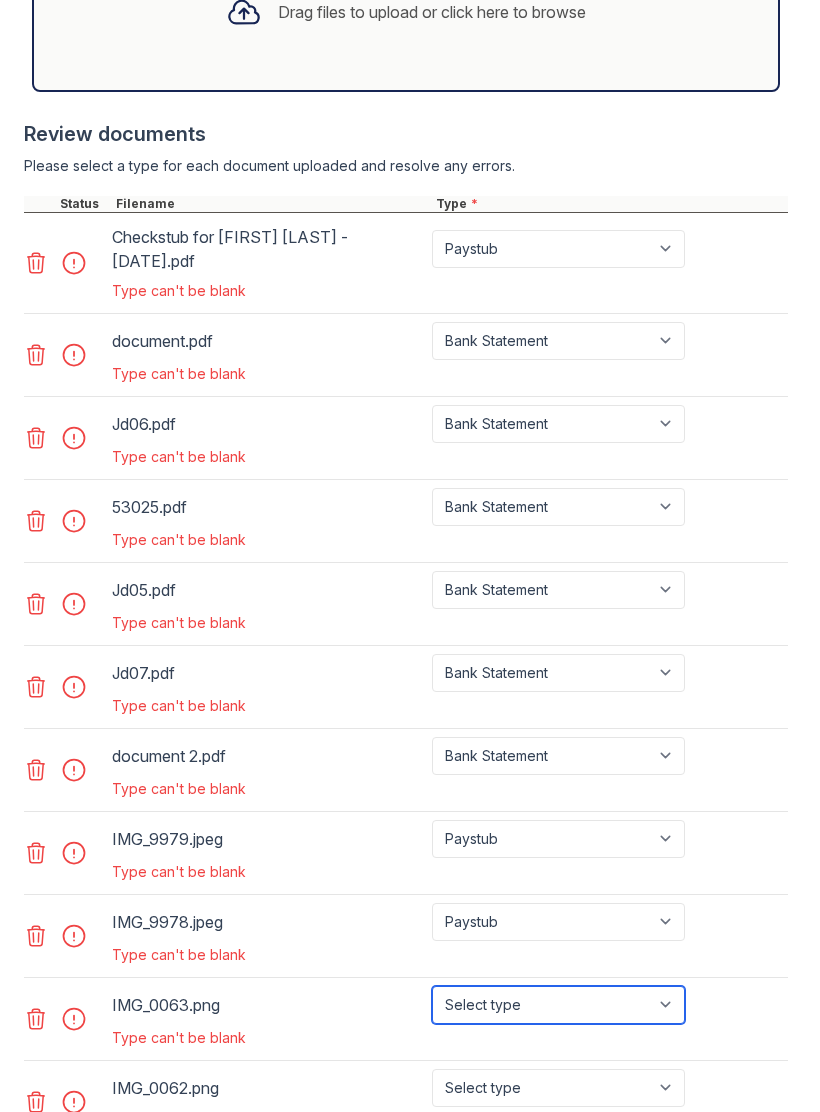 click on "Select type
Paystub
Bank Statement
Offer Letter
Tax Documents
Benefit Award Letter
Investment Account Statement
Other" at bounding box center [558, 1005] 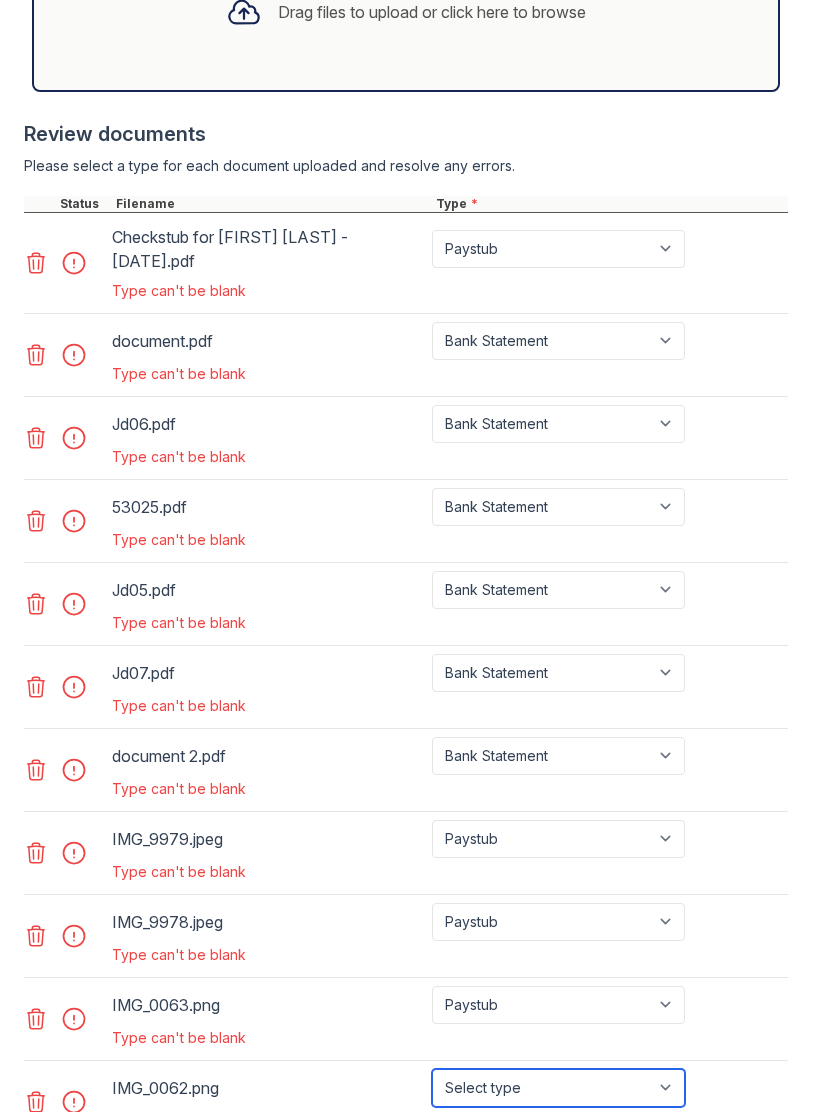 click on "Select type
Paystub
Bank Statement
Offer Letter
Tax Documents
Benefit Award Letter
Investment Account Statement
Other" at bounding box center (558, 1088) 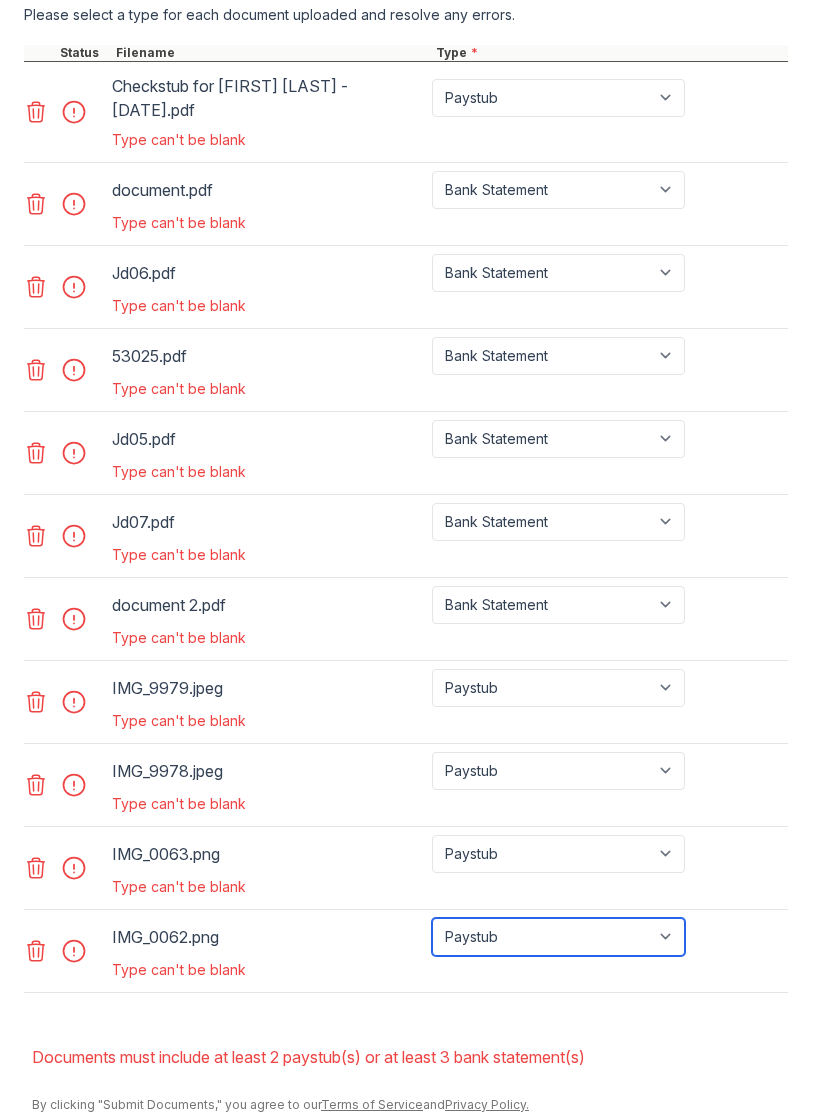 scroll, scrollTop: 1208, scrollLeft: 0, axis: vertical 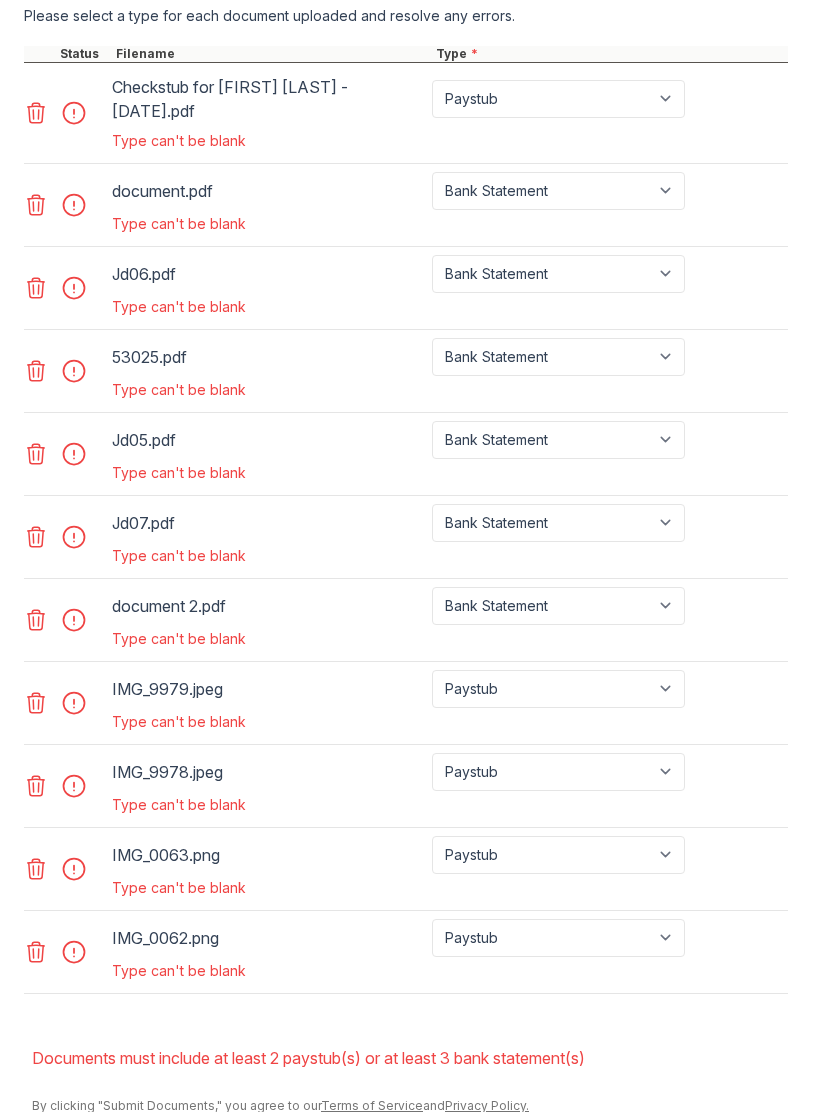 click on "Submit documents" at bounding box center [121, 1138] 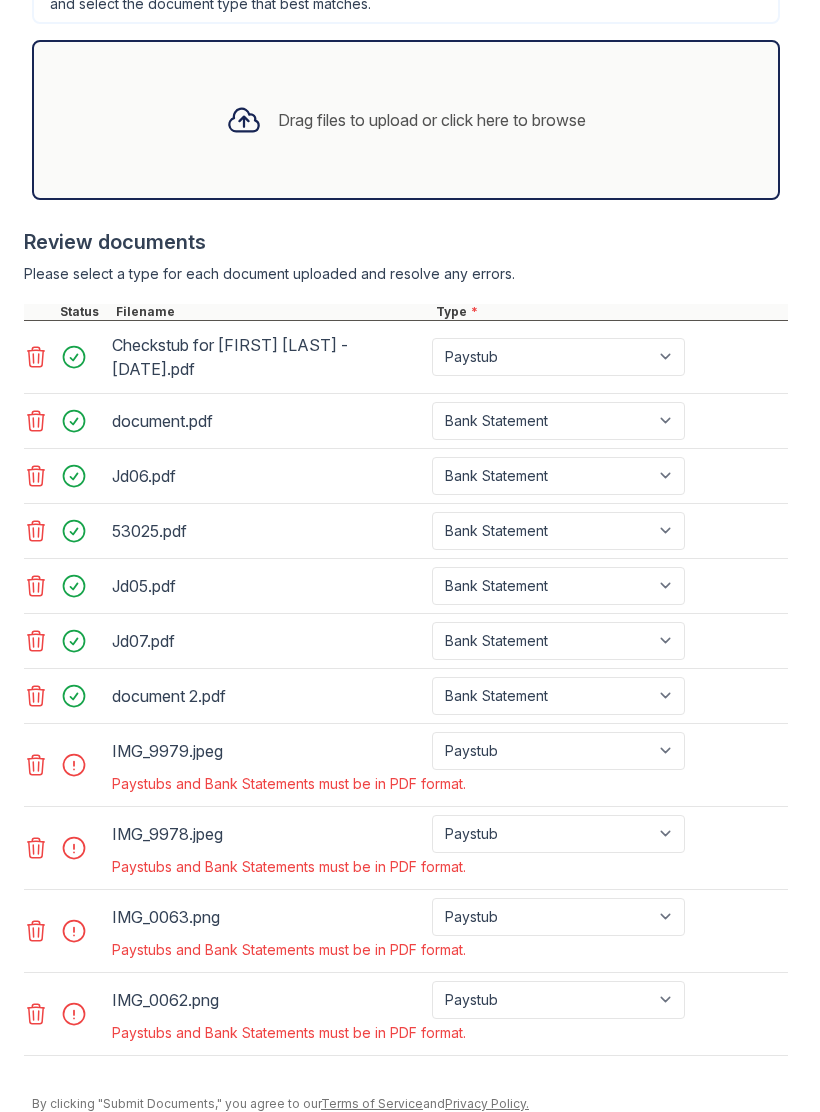 scroll, scrollTop: 948, scrollLeft: 0, axis: vertical 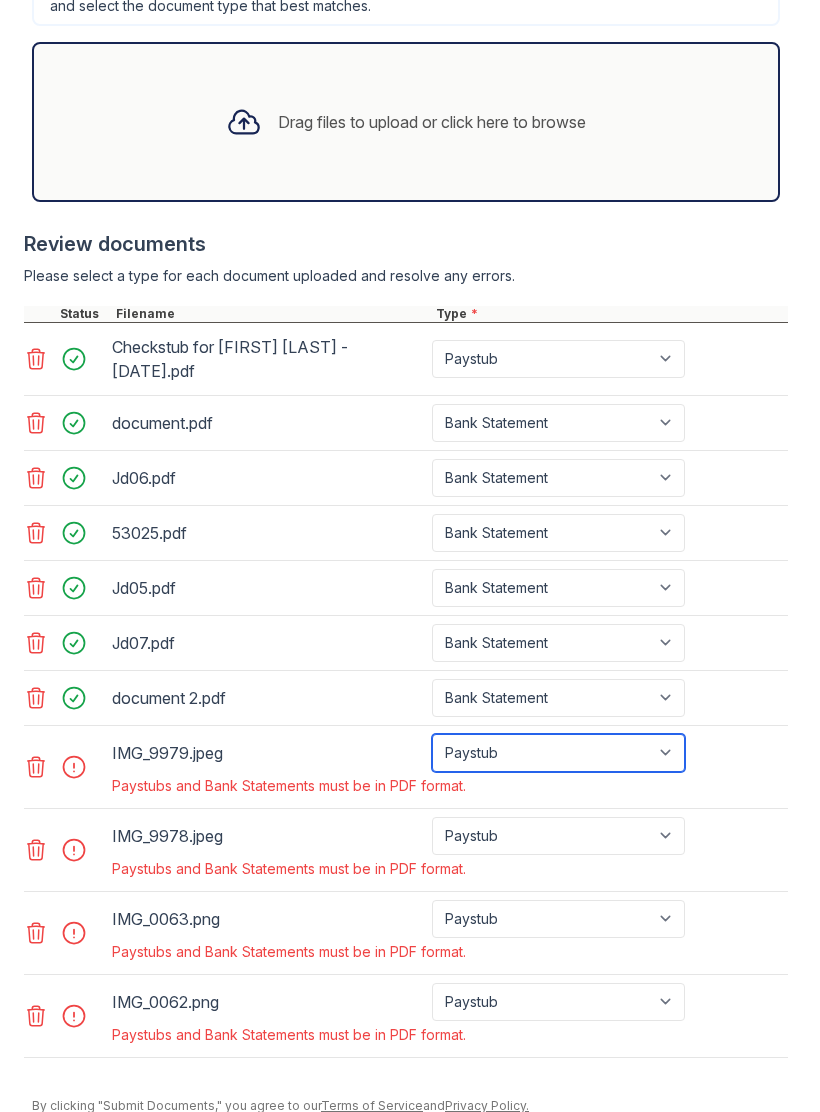 click on "Paystub
Bank Statement
Offer Letter
Tax Documents
Benefit Award Letter
Investment Account Statement
Other" at bounding box center (558, 753) 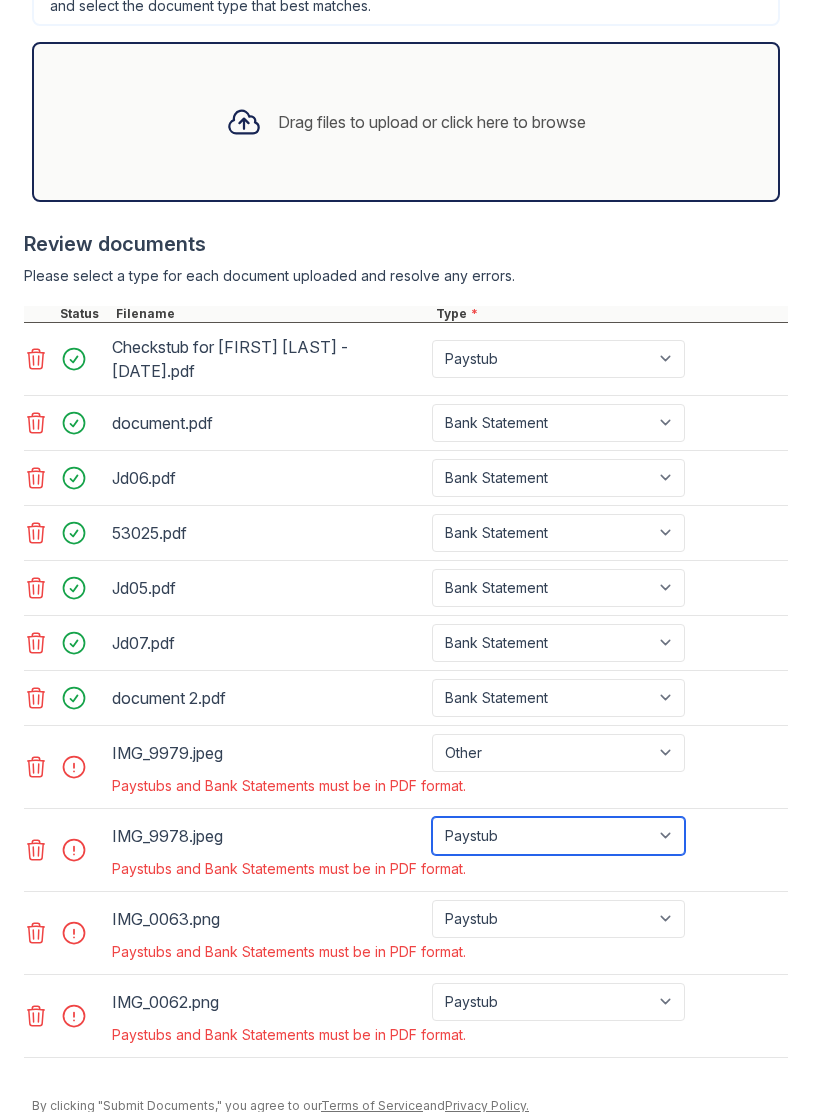 click on "Paystub
Bank Statement
Offer Letter
Tax Documents
Benefit Award Letter
Investment Account Statement
Other" at bounding box center [558, 836] 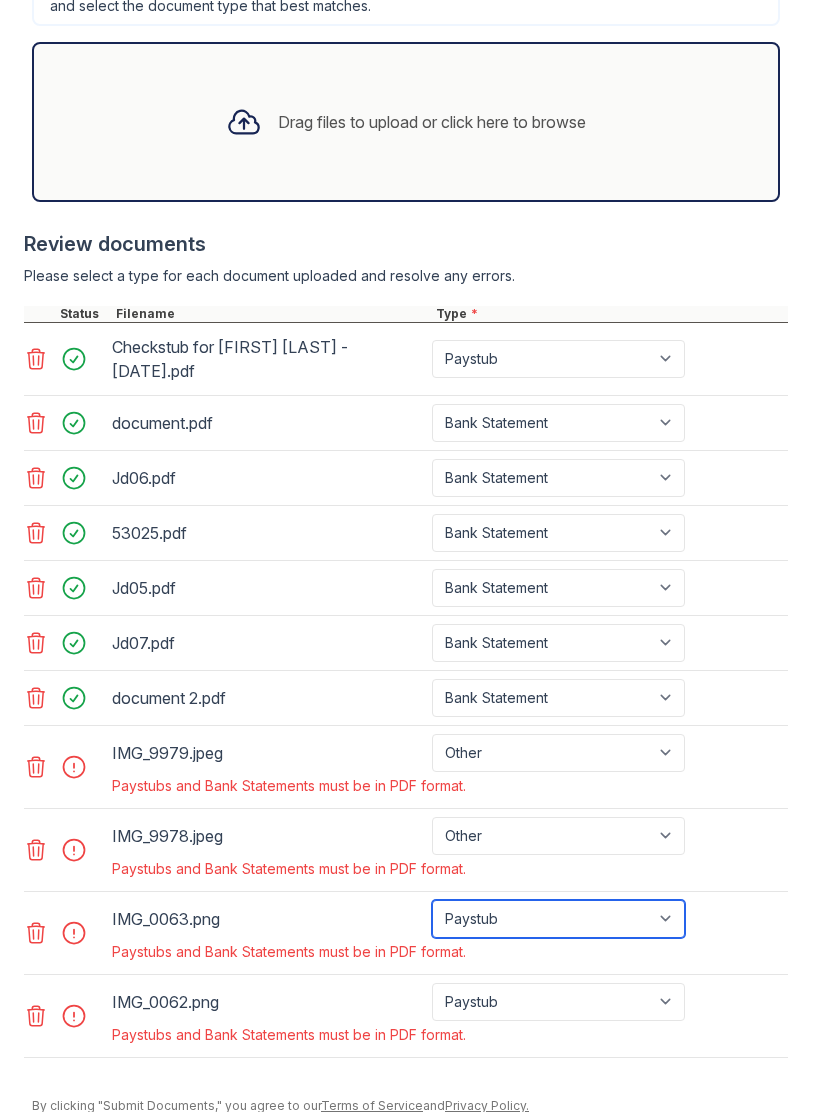 click on "Paystub
Bank Statement
Offer Letter
Tax Documents
Benefit Award Letter
Investment Account Statement
Other" at bounding box center (558, 919) 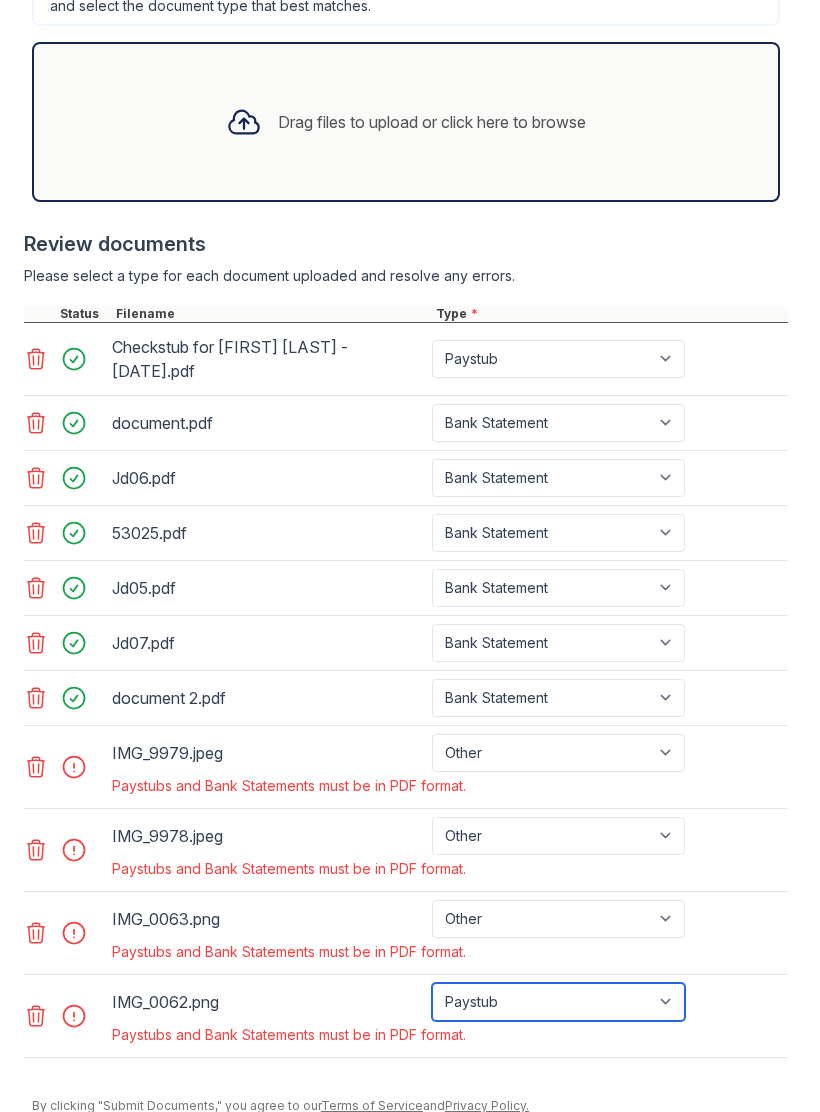 click on "Paystub
Bank Statement
Offer Letter
Tax Documents
Benefit Award Letter
Investment Account Statement
Other" at bounding box center [558, 1002] 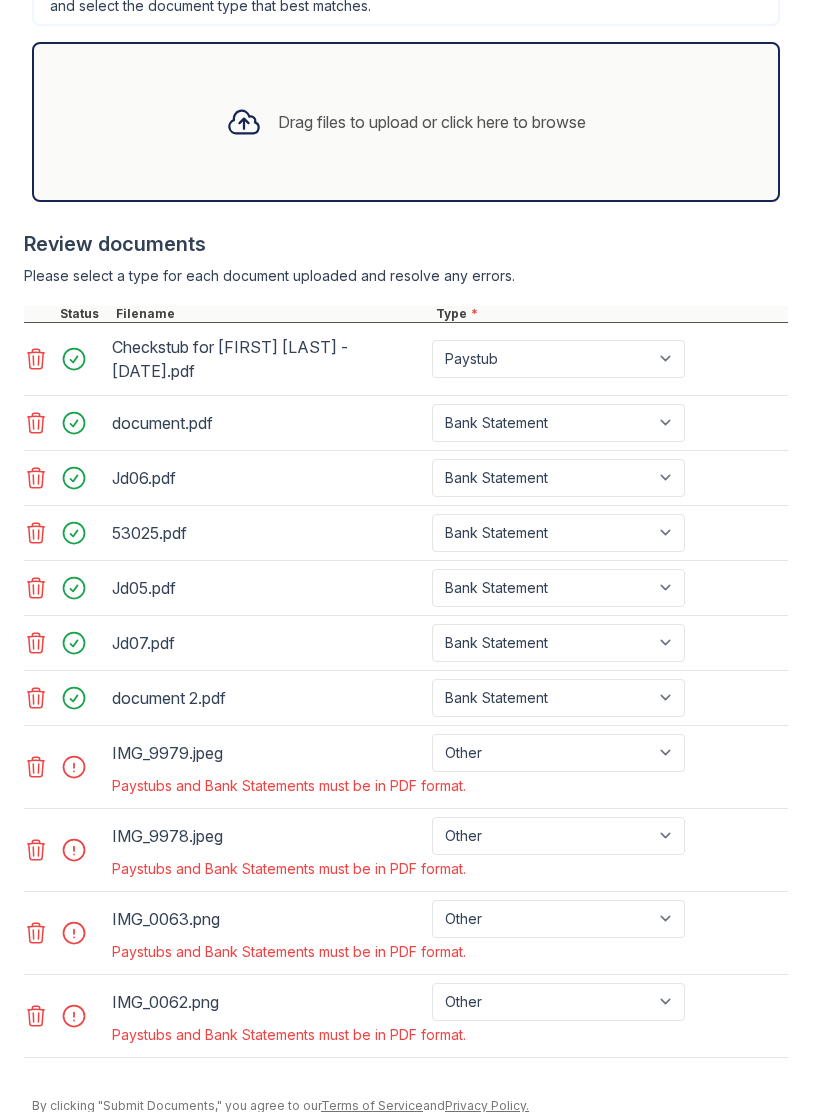 click on "Submit documents" at bounding box center (121, 1138) 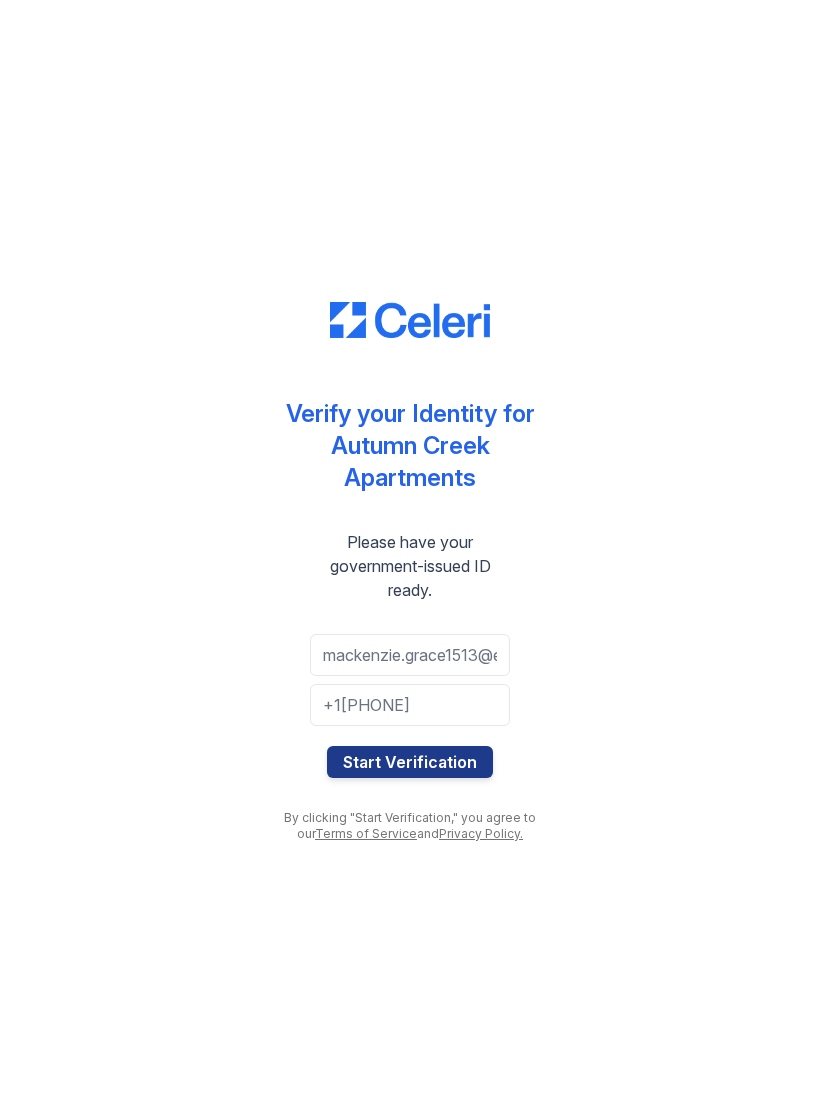 scroll, scrollTop: 0, scrollLeft: 0, axis: both 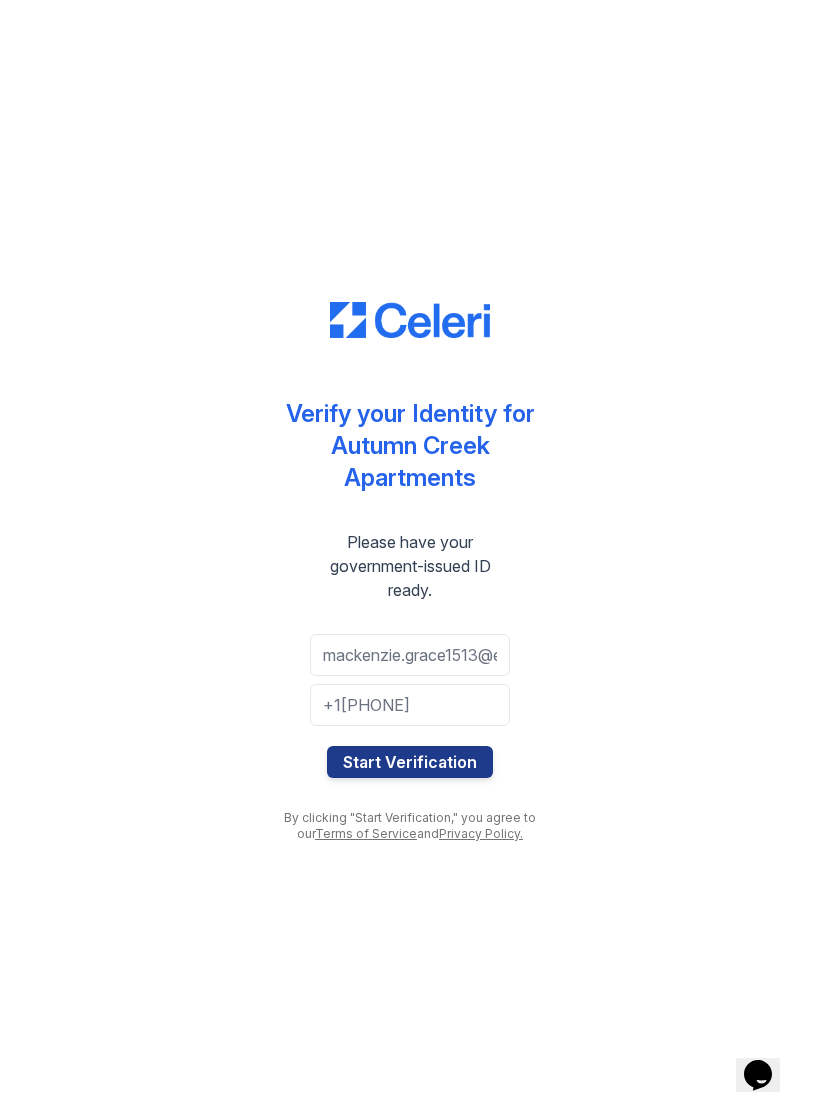 click on "Start Verification" at bounding box center [410, 762] 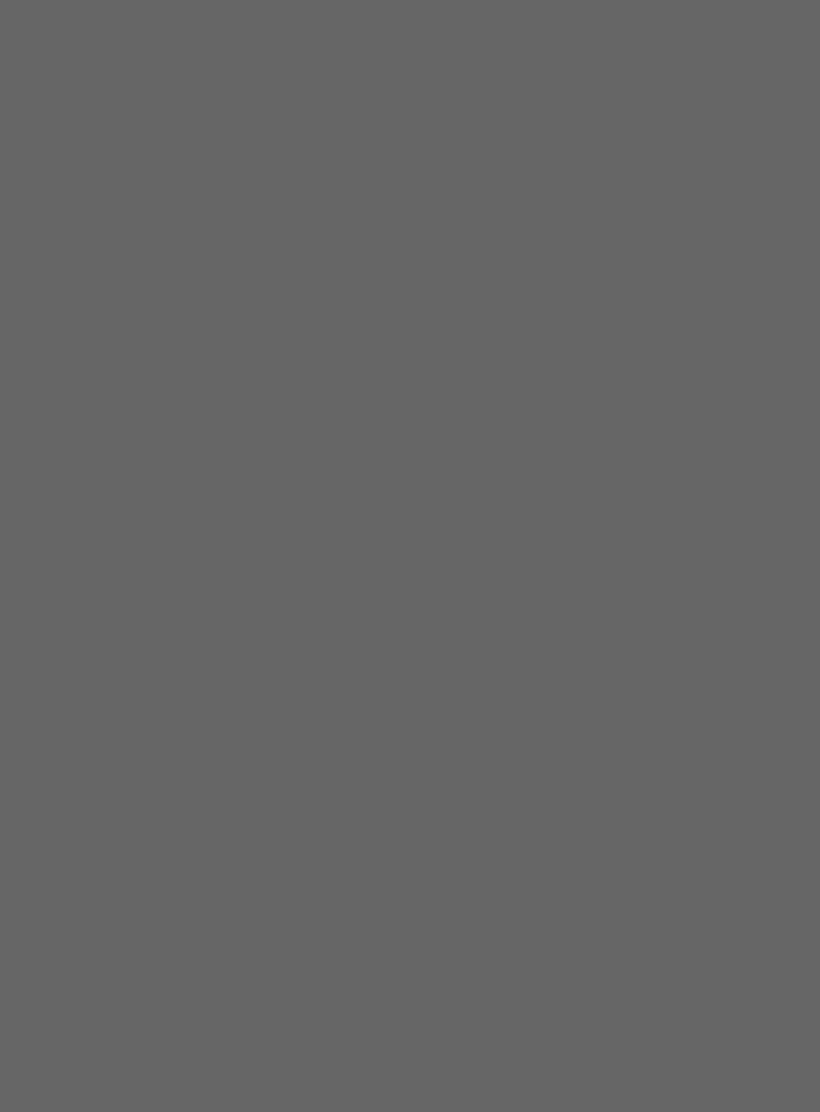scroll, scrollTop: 0, scrollLeft: 0, axis: both 